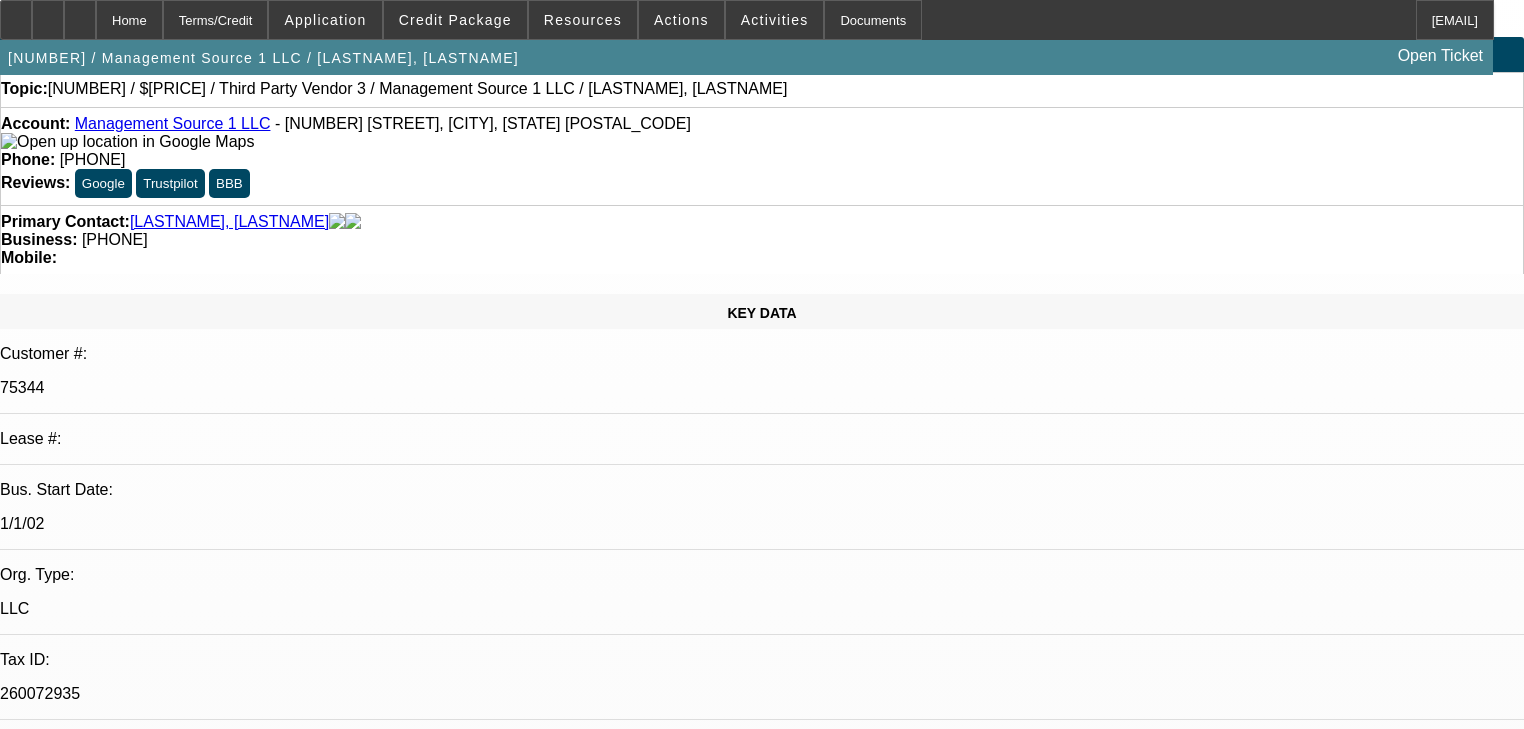 scroll, scrollTop: 0, scrollLeft: 0, axis: both 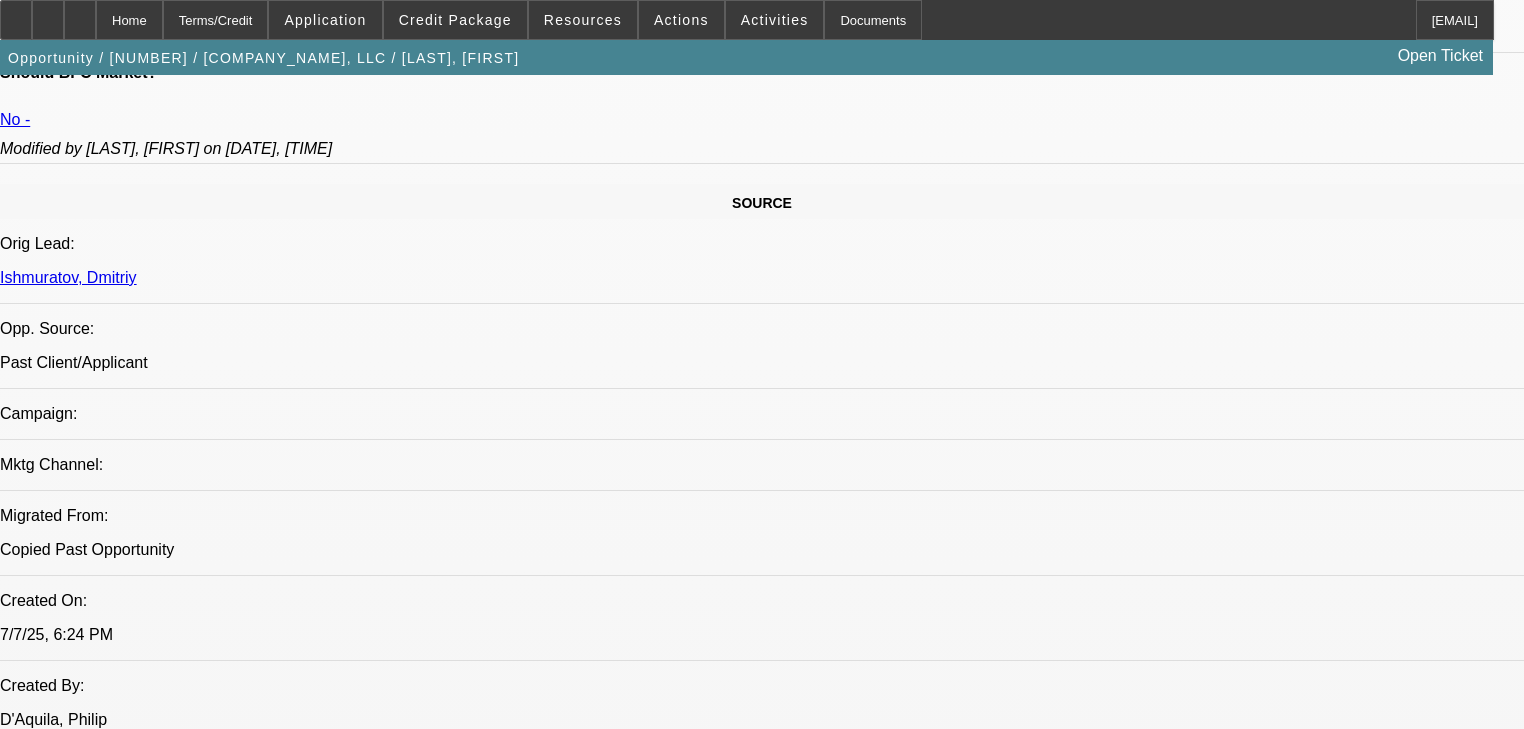 click on "Comment" at bounding box center [106, 6234] 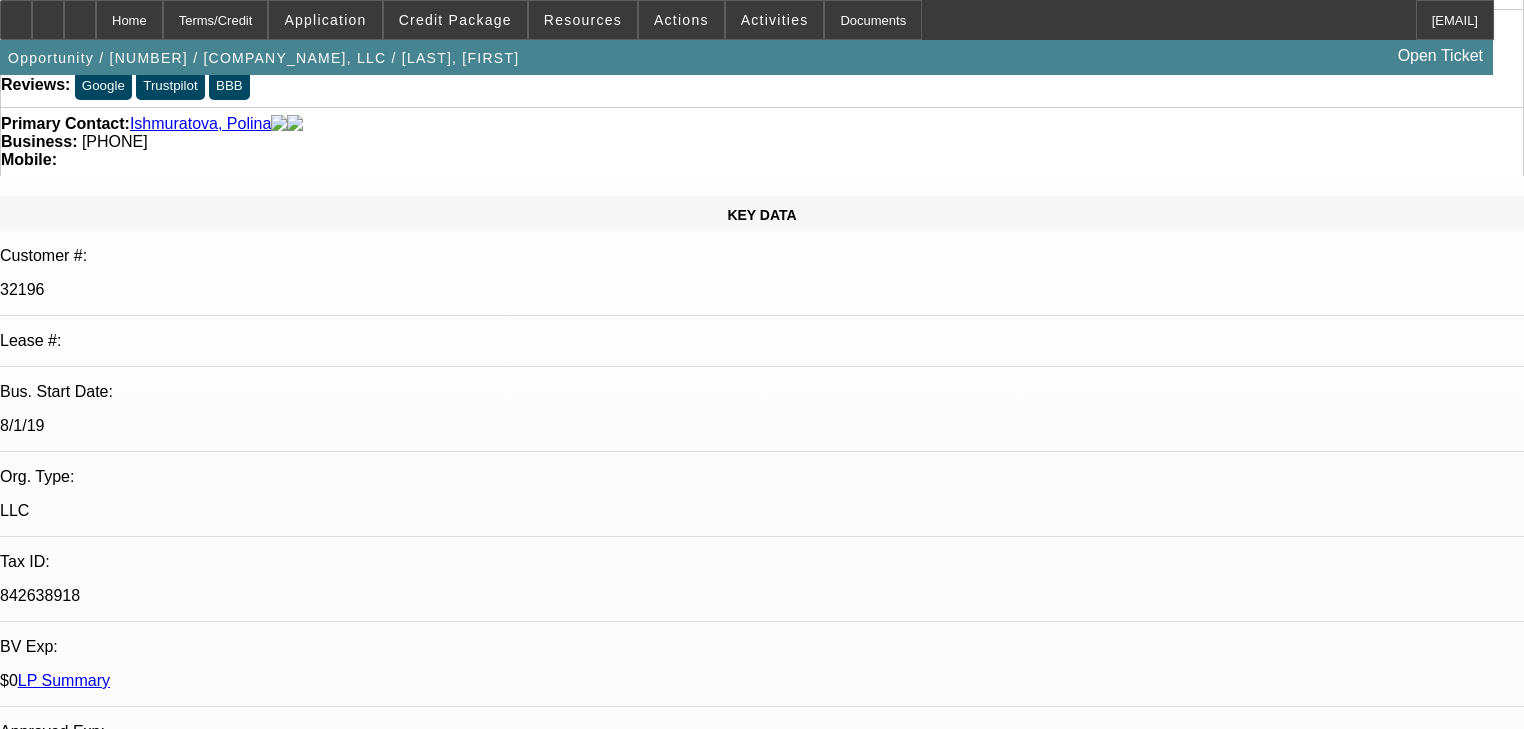 scroll, scrollTop: 0, scrollLeft: 0, axis: both 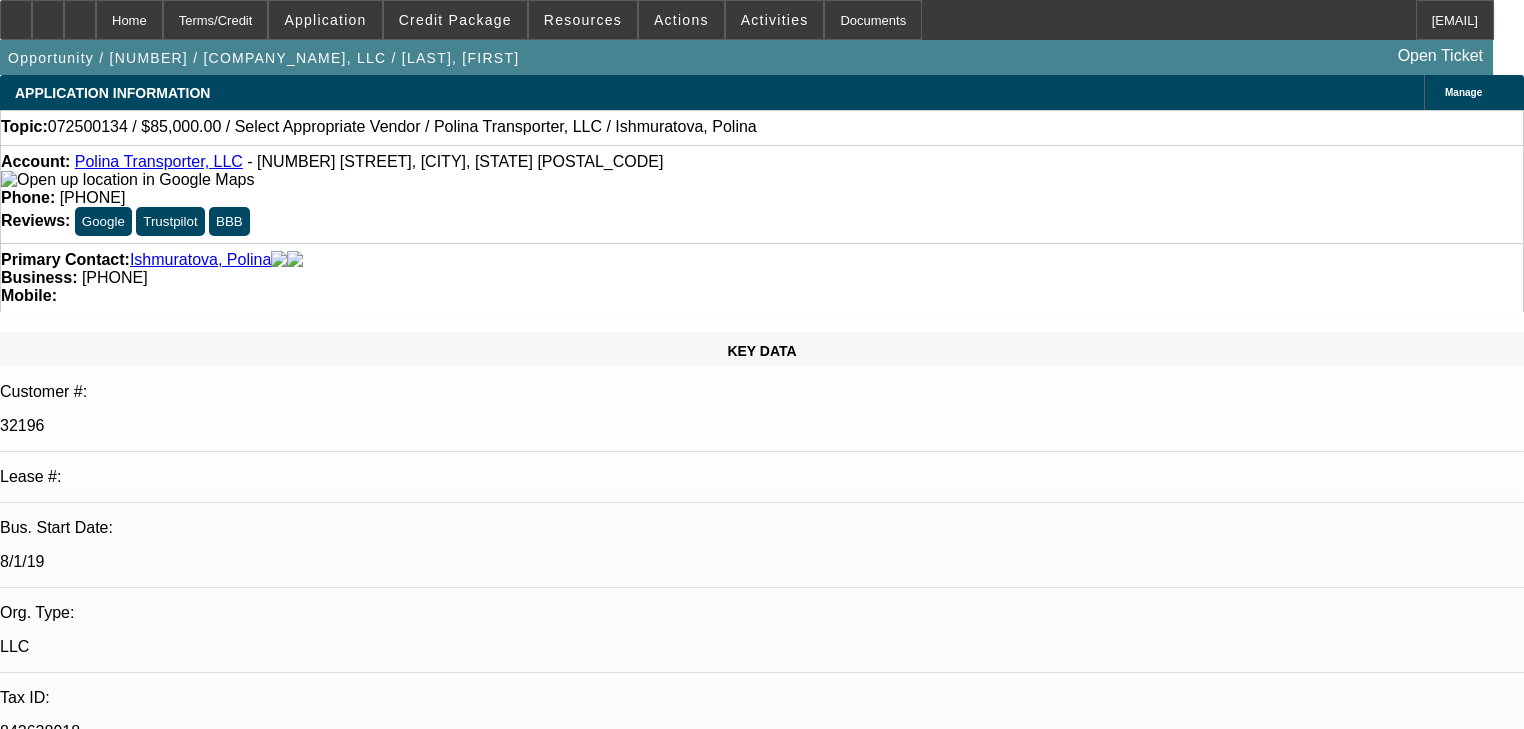 type on "ALSO, THERE IS ANOTHER COMPANY INVOLVED ON THE CURRENT ACCOUNT THAT IS NOT EVEN LISTED: TOW TRUCK LLC" 